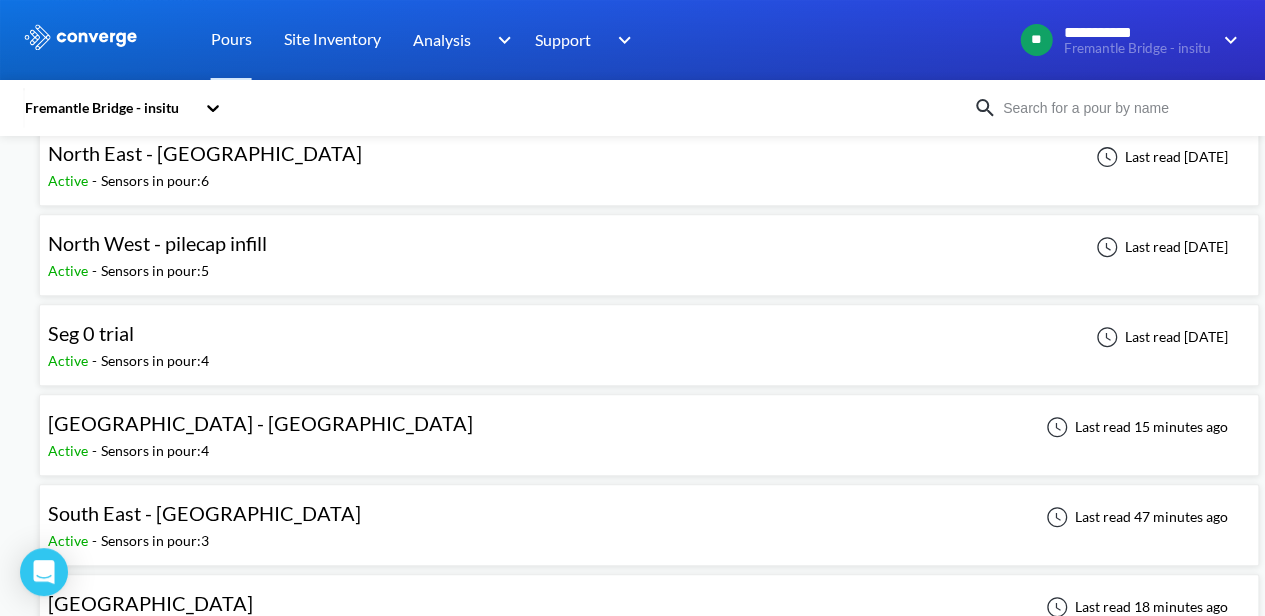scroll, scrollTop: 400, scrollLeft: 0, axis: vertical 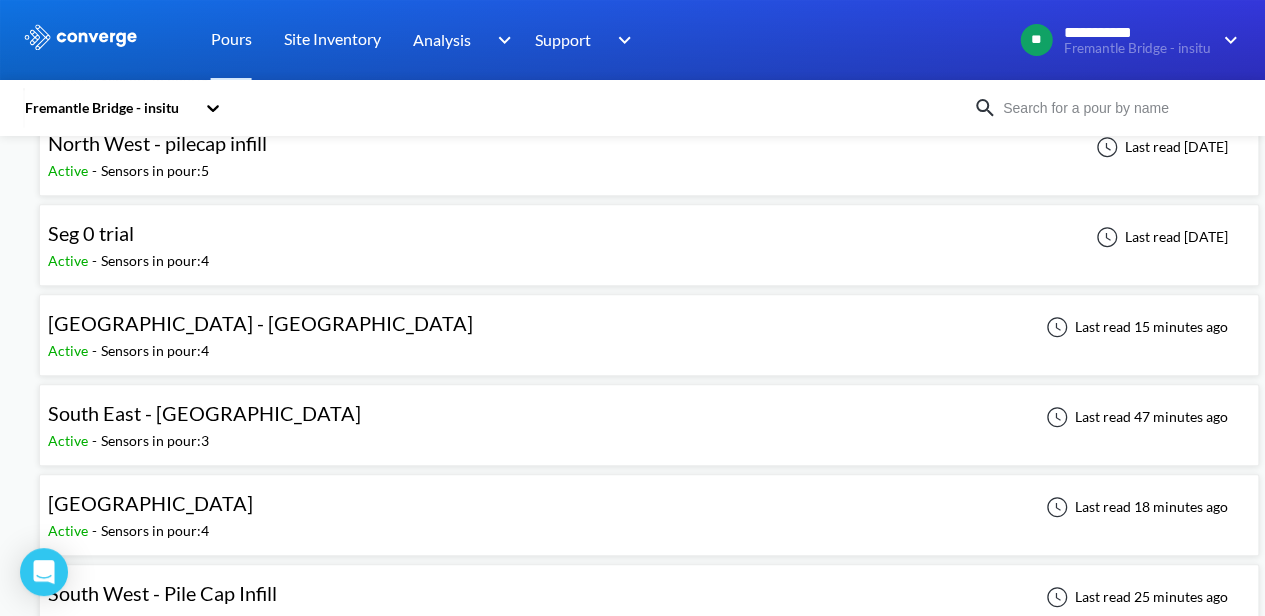 click on "Active  -  Sensors in pour:  4" at bounding box center (265, 351) 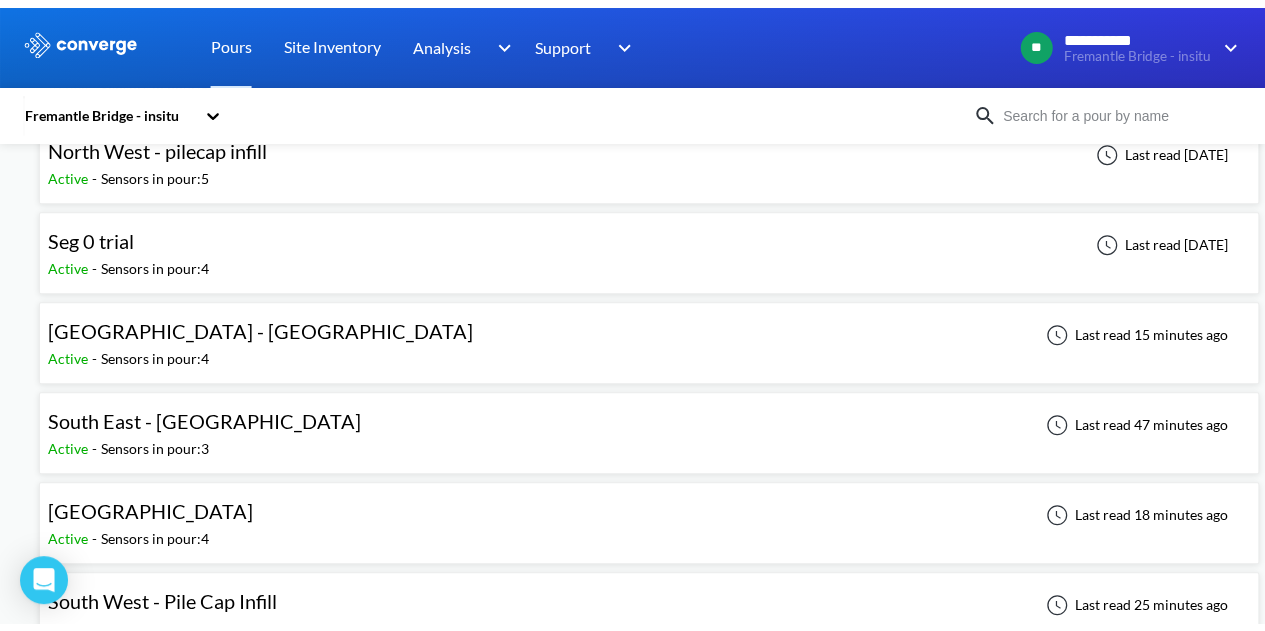 scroll, scrollTop: 0, scrollLeft: 0, axis: both 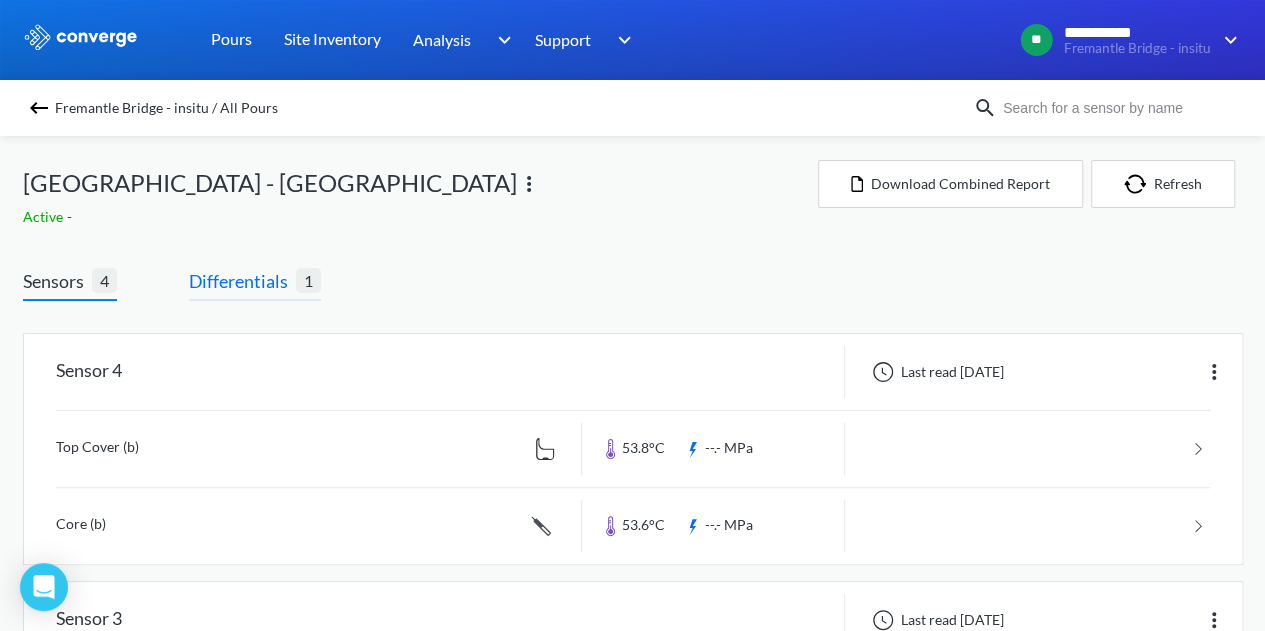 click on "Differentials" at bounding box center [242, 281] 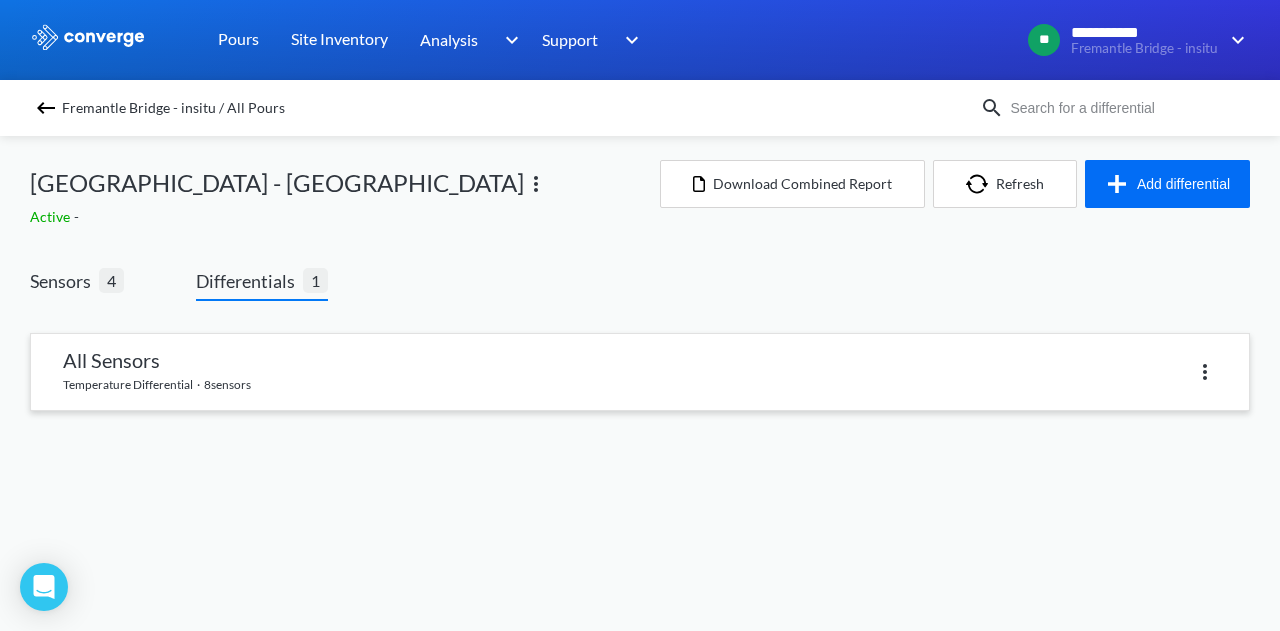 click at bounding box center [640, 372] 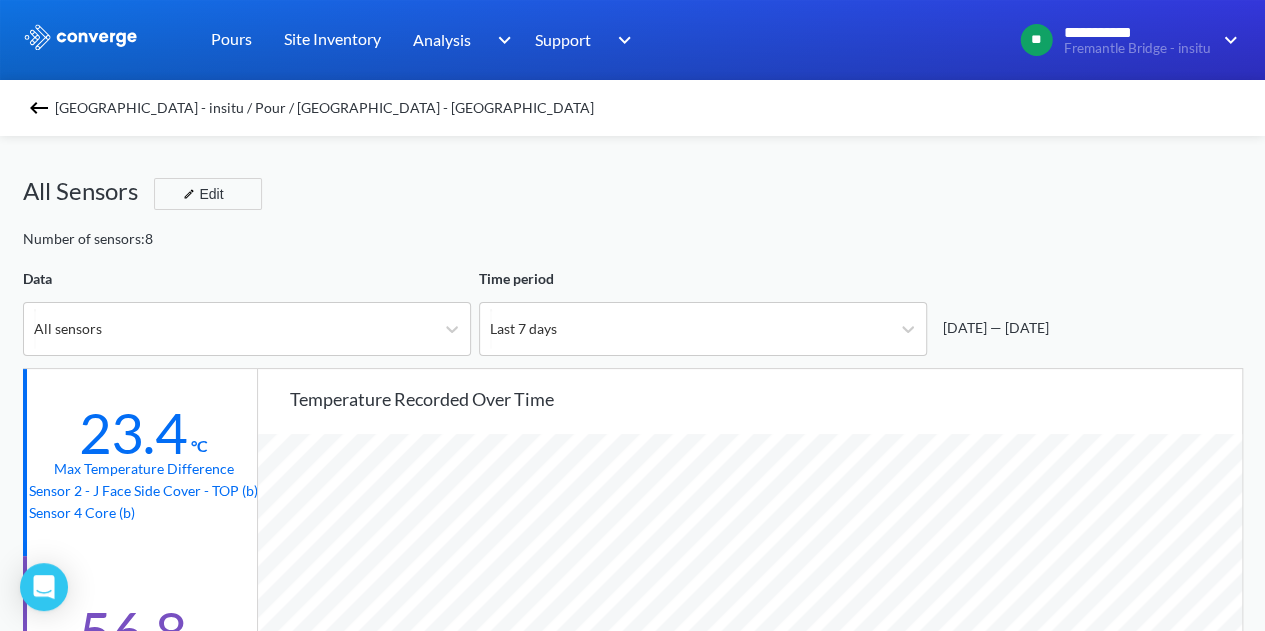 scroll, scrollTop: 998326, scrollLeft: 998735, axis: both 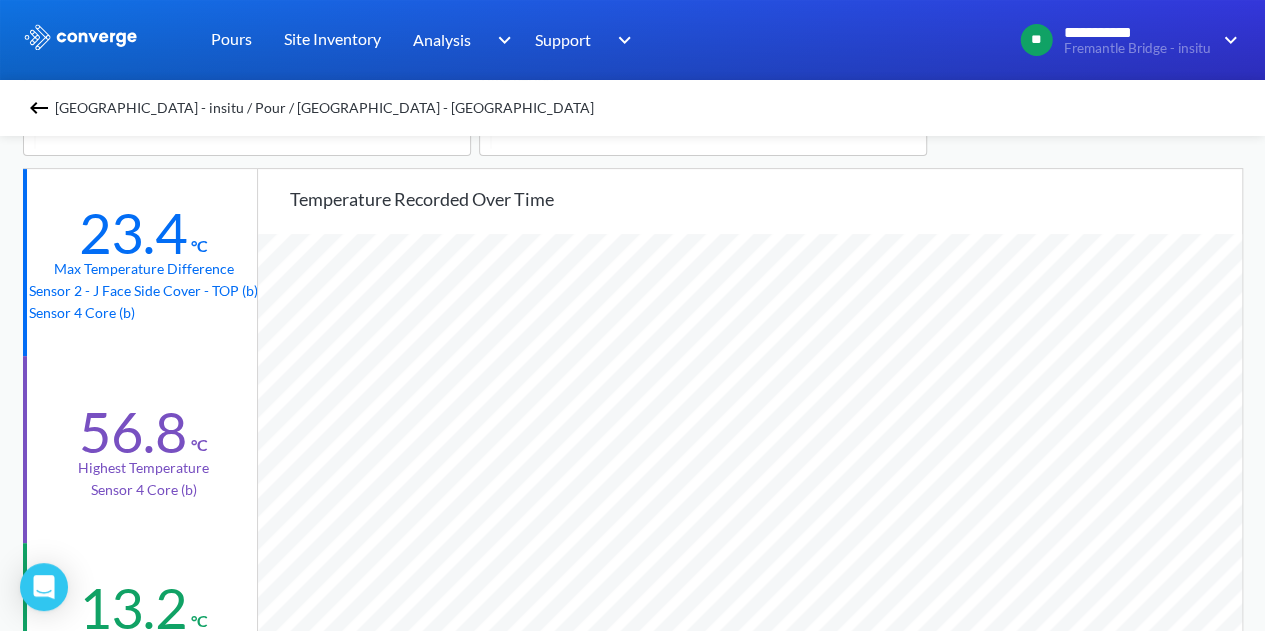 click on "Temperature recorded over time" at bounding box center [766, 199] 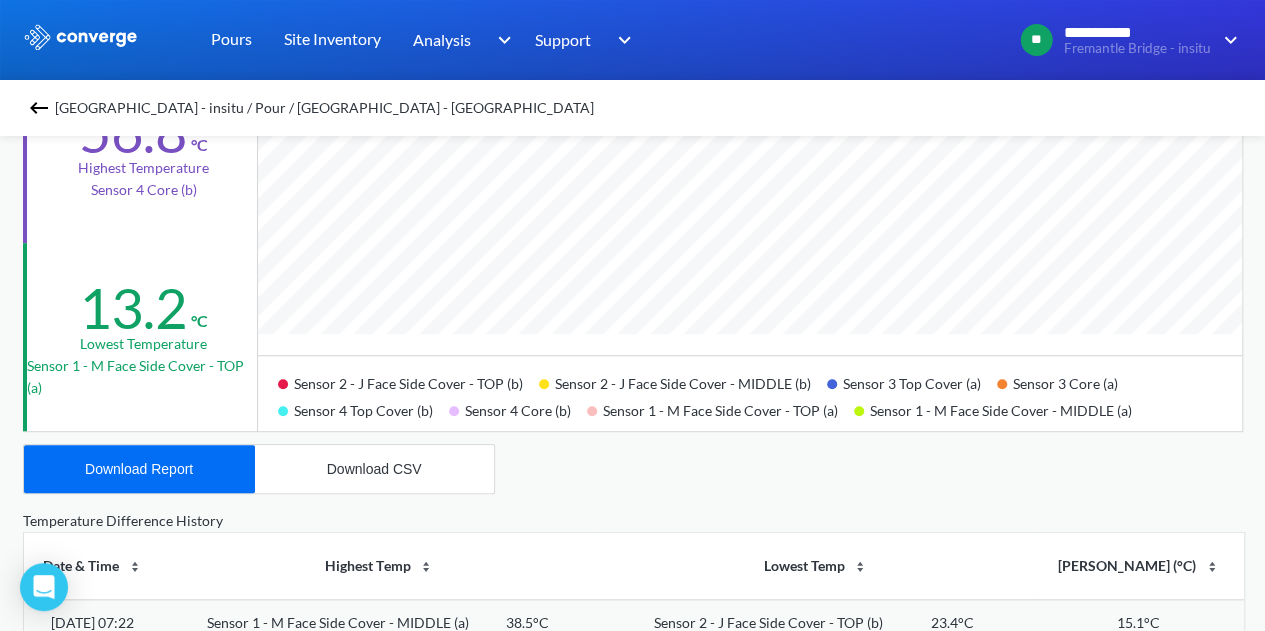 scroll, scrollTop: 700, scrollLeft: 0, axis: vertical 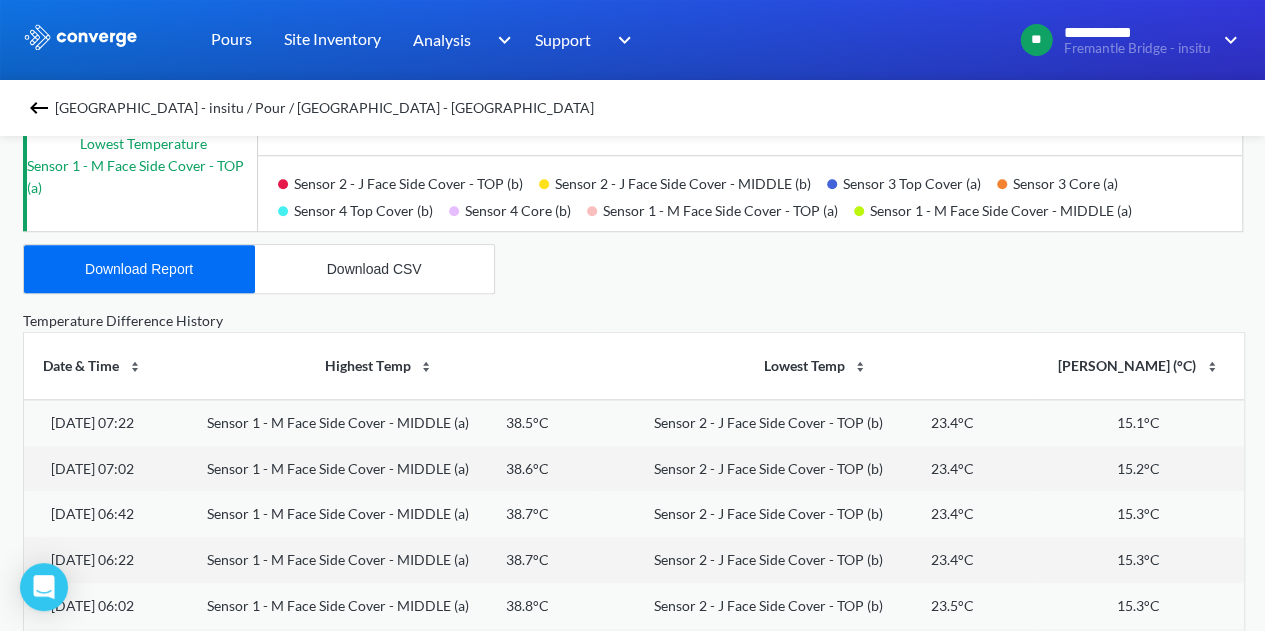 click on "Fremantle Bridge - insitu / Pour / [GEOGRAPHIC_DATA] - [GEOGRAPHIC_DATA] All Sensors  Edit Number of sensors:  8 Data All sensors Time period Last 7 days [DATE]   —   [DATE] 23.4 °C Max temperature difference Sensor 2 - J Face Side Cover - TOP (b) Sensor 4 Core (b) 56.8 °C Highest temperature Sensor 4 Core (b) 13.2 °C Lowest temperature Sensor 1 - M Face Side Cover - TOP (a) Temperature recorded over time Sensor 2 - J Face Side Cover - TOP (b) Sensor 2 - J Face Side Cover - MIDDLE (b) Sensor 3  Top Cover (a) Sensor 3  Core (a) Sensor 4 Top Cover (b) Sensor 4 Core (b) Sensor 1 - M Face Side Cover - TOP (a) Sensor 1 - M Face Side Cover - MIDDLE (a) Download Report Download CSV Temperature Difference History Date & Time Highest Temp Lowest Temp Max Difference (°C) [DATE] 07:22 Sensor 1 - M Face Side Cover - MIDDLE (a) 38.5°C Sensor 2 - J Face Side Cover - TOP (b) 23.4°C 15.1°C [DATE] 07:02 Sensor 1 - M Face Side Cover - MIDDLE (a) 38.6°C Sensor 2 - J Face Side Cover - TOP (b) 23.4°C" at bounding box center [633, 206] 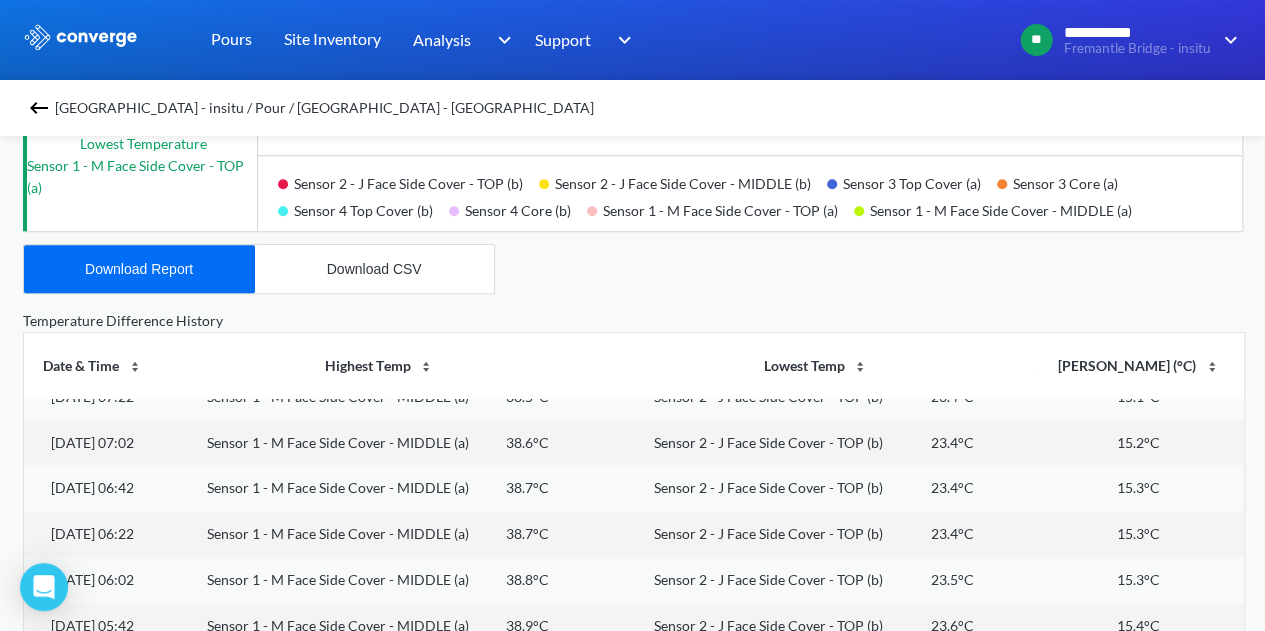 scroll, scrollTop: 0, scrollLeft: 0, axis: both 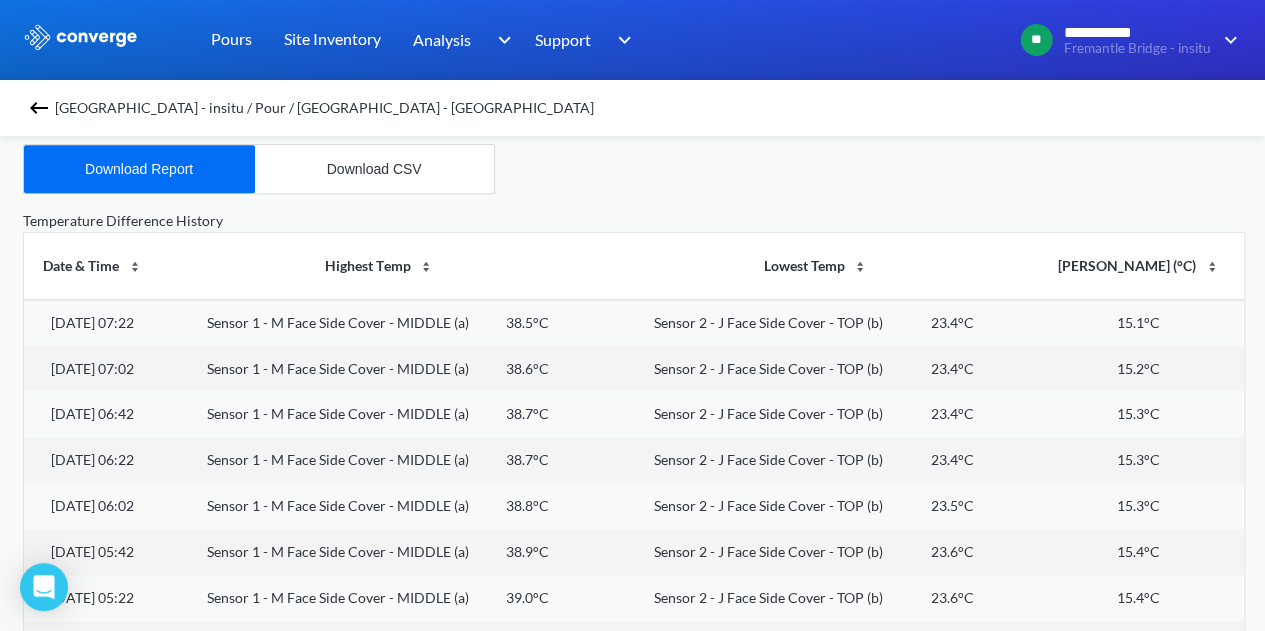 click on "Sensor 2 - J Face Side Cover - TOP (b)" at bounding box center (768, 323) 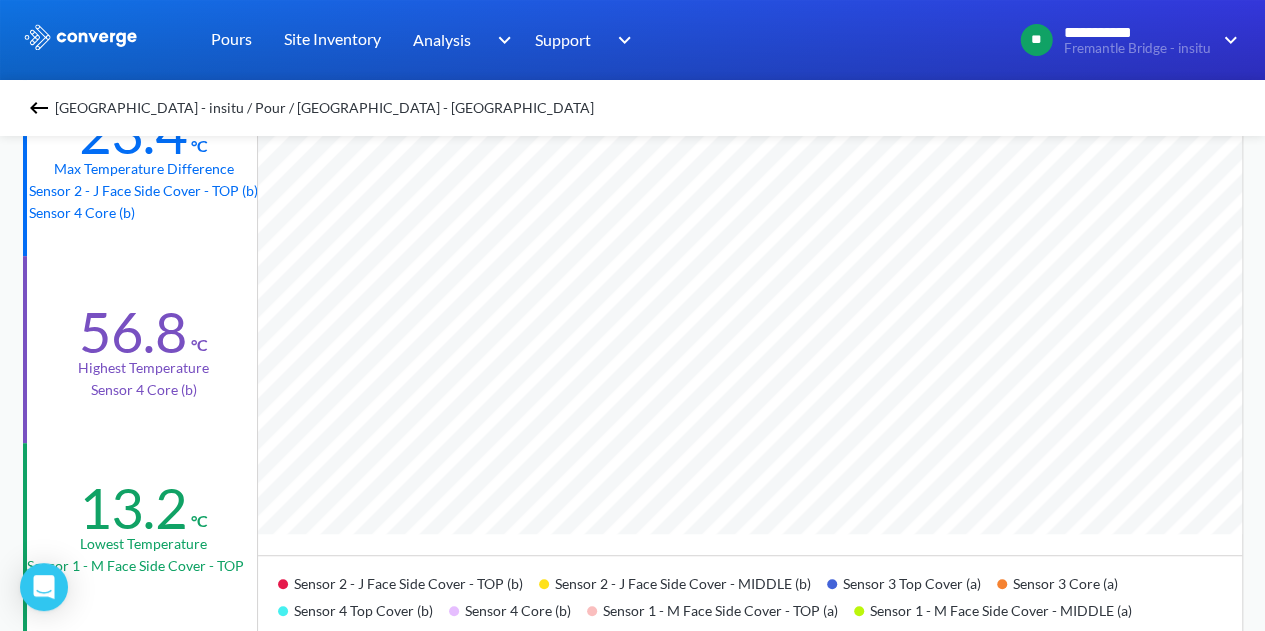 scroll, scrollTop: 400, scrollLeft: 0, axis: vertical 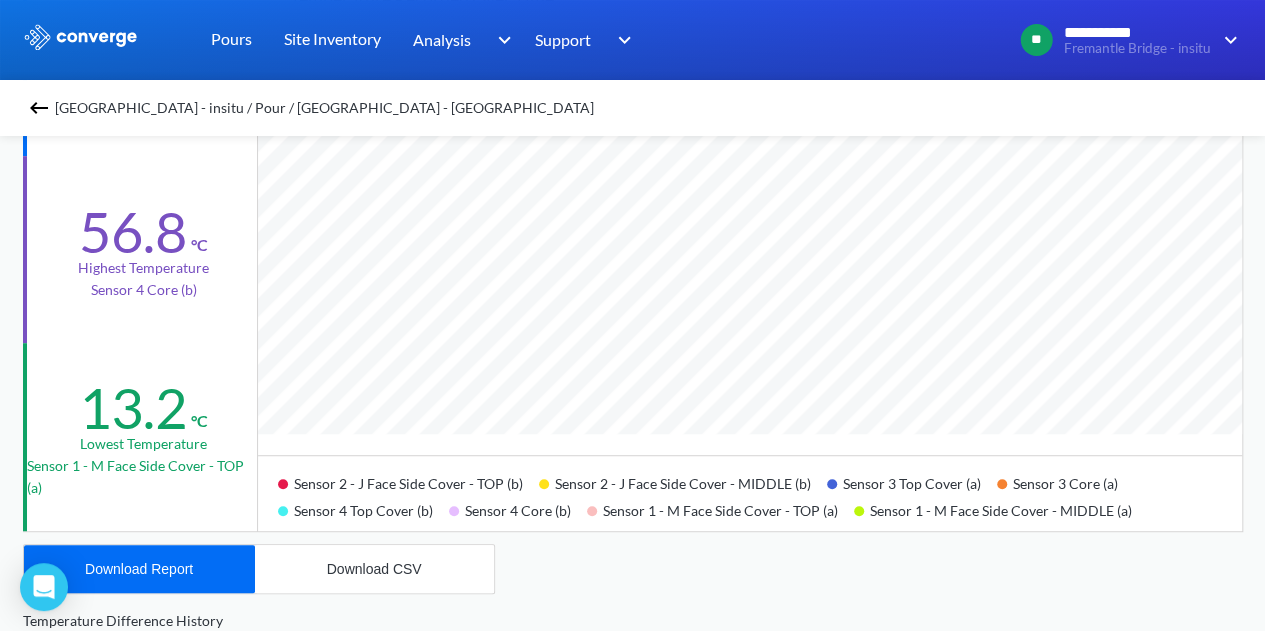 click on "Sensor 4 Top Cover (b)" at bounding box center [363, 508] 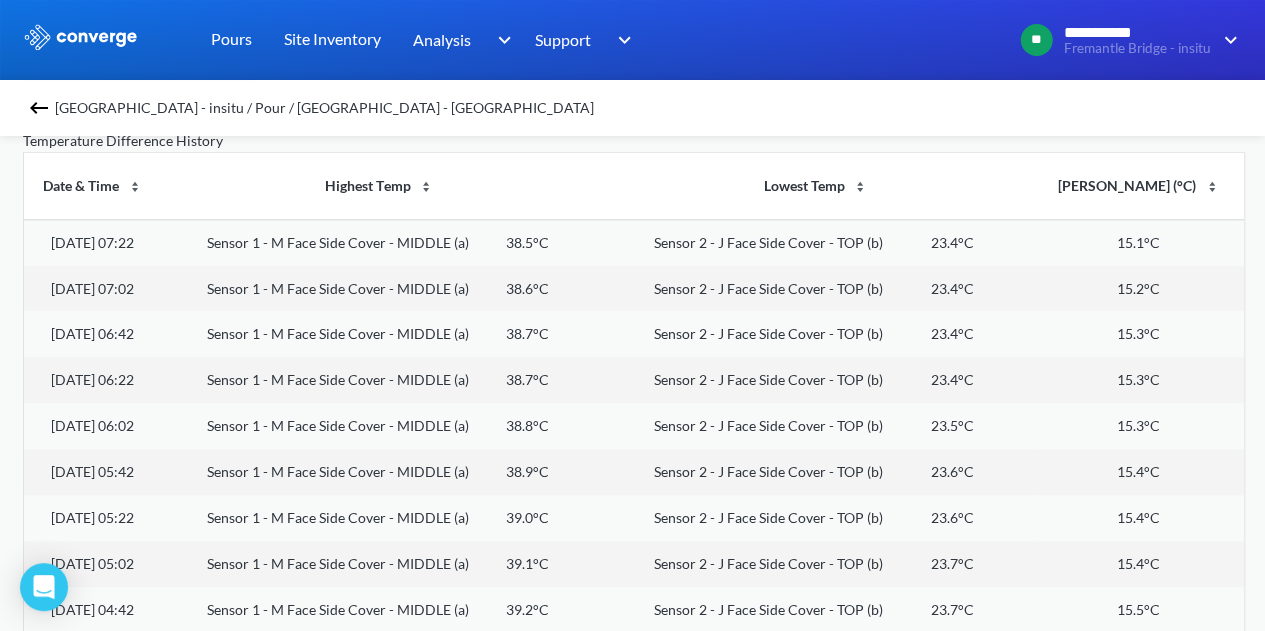 scroll, scrollTop: 742, scrollLeft: 0, axis: vertical 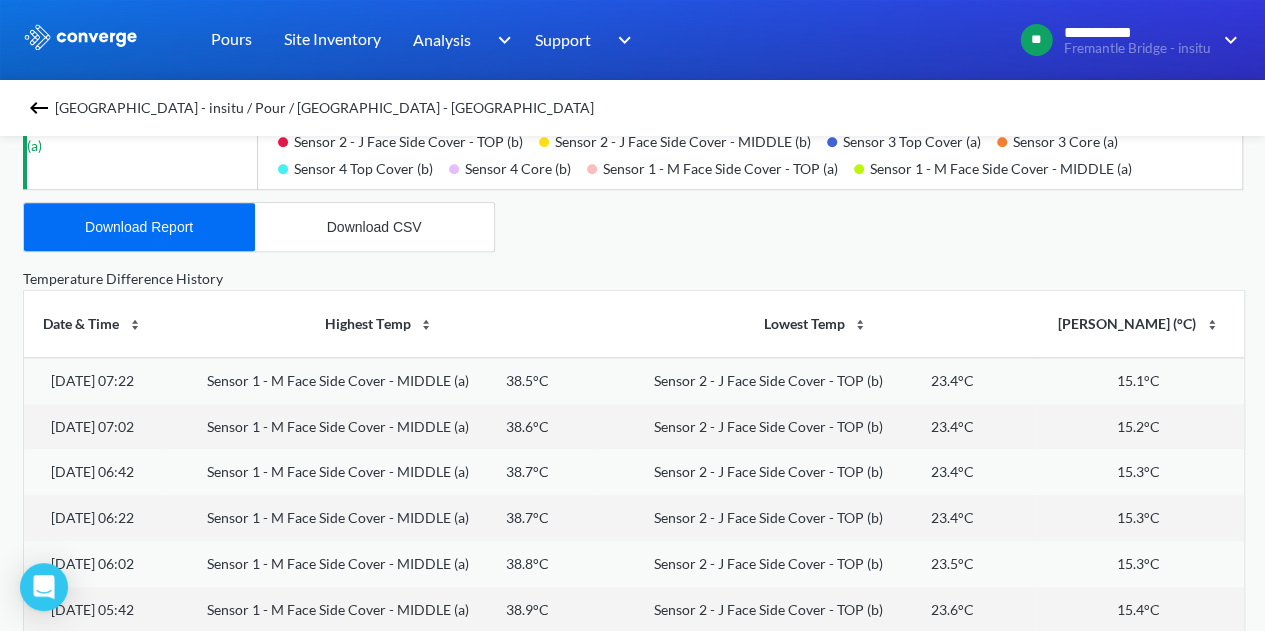 click on "Lowest Temp" at bounding box center [816, 324] 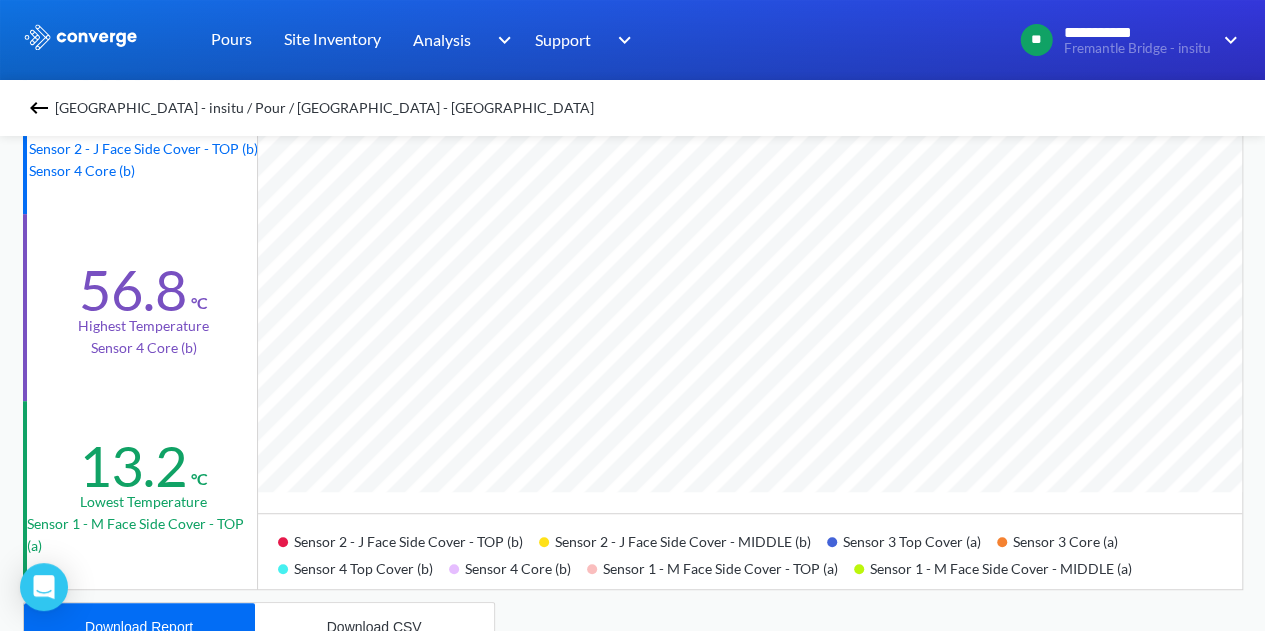 scroll, scrollTop: 942, scrollLeft: 0, axis: vertical 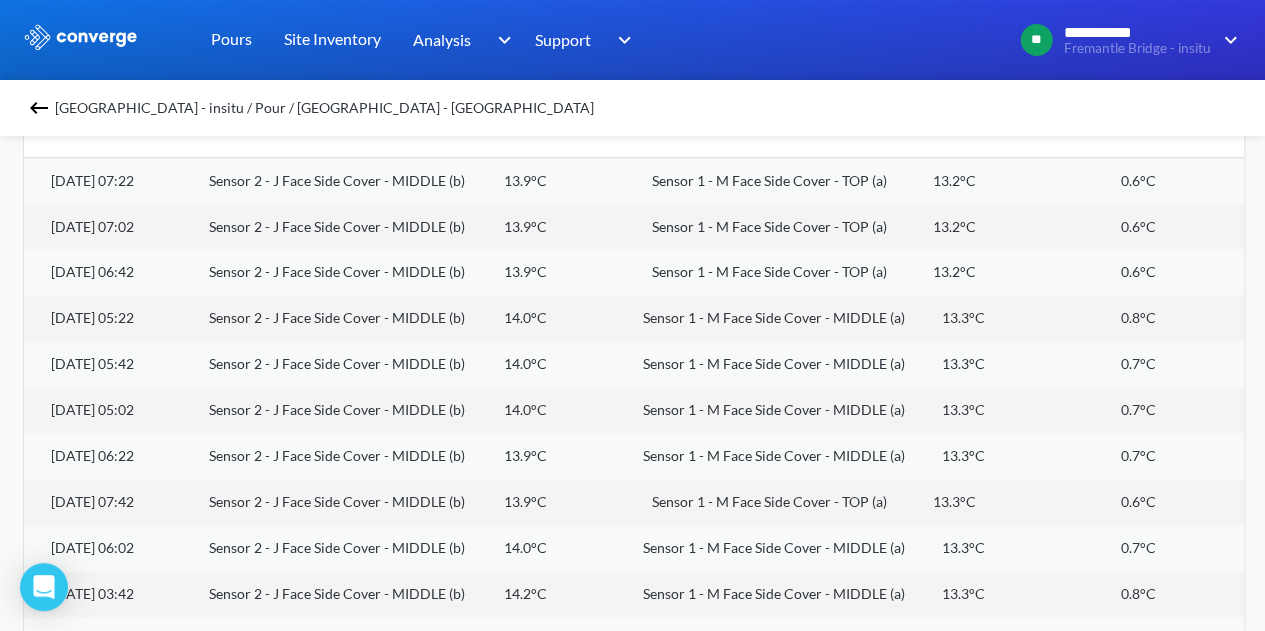 click on "Sensor 1 - M Face Side Cover - MIDDLE (a) 13.3°C" at bounding box center [816, 318] 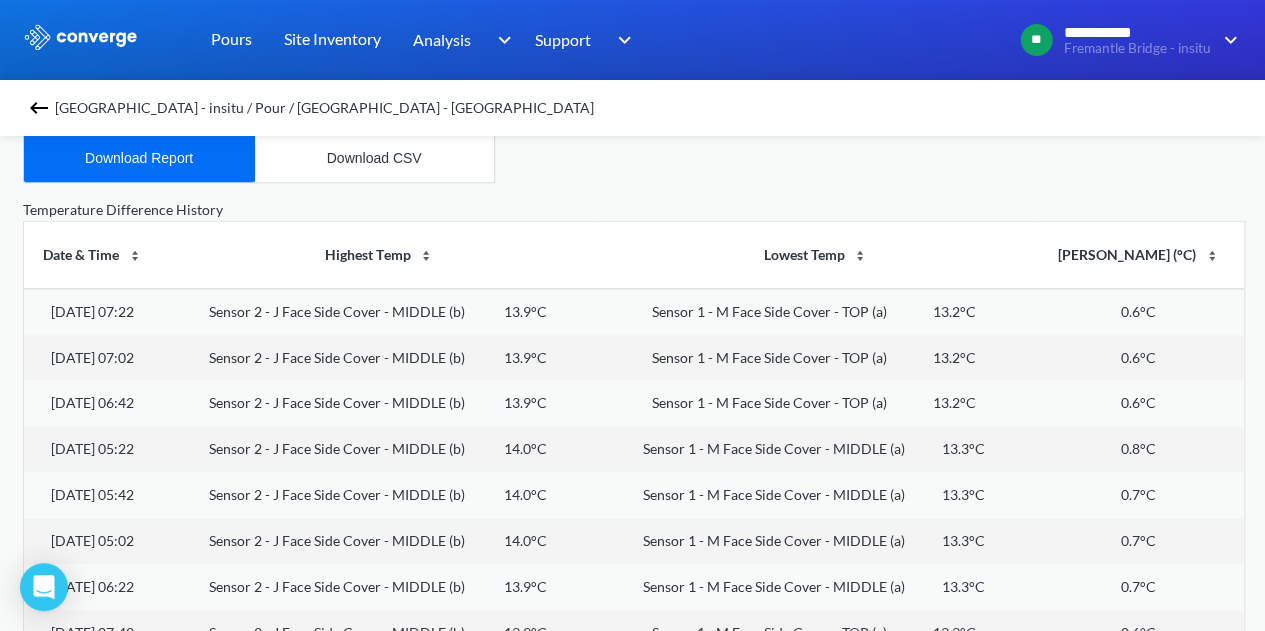 scroll, scrollTop: 542, scrollLeft: 0, axis: vertical 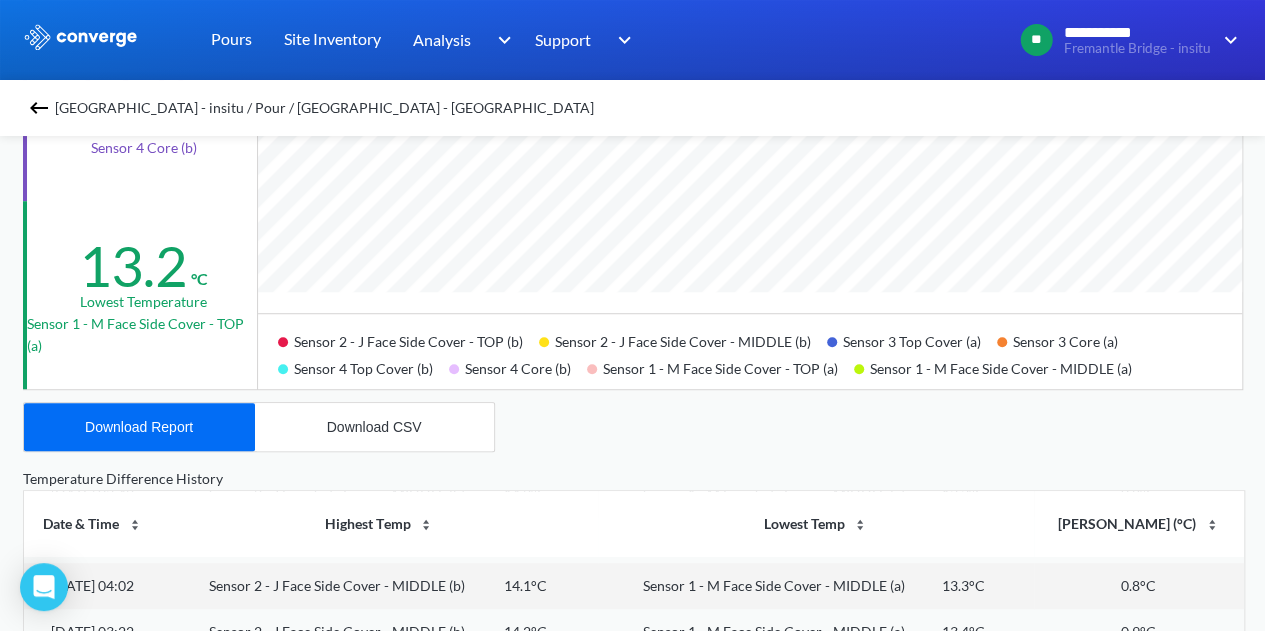 click on "Fremantle Bridge - insitu / Pour / [GEOGRAPHIC_DATA] - [GEOGRAPHIC_DATA] All Sensors  Edit Number of sensors:  8 Data All sensors Time period Last 7 days [DATE]   —   [DATE] 23.4 °C Max temperature difference Sensor 2 - J Face Side Cover - TOP (b) Sensor 4 Core (b) 56.8 °C Highest temperature Sensor 4 Core (b) 13.2 °C Lowest temperature Sensor 1 - M Face Side Cover - TOP (a) Temperature recorded over time Sensor 2 - J Face Side Cover - TOP (b) Sensor 2 - J Face Side Cover - MIDDLE (b) Sensor 3  Top Cover (a) Sensor 3  Core (a) Sensor 4 Top Cover (b) Sensor 4 Core (b) Sensor 1 - M Face Side Cover - TOP (a) Sensor 1 - M Face Side Cover - MIDDLE (a) Download Report Download CSV Temperature Difference History Date & Time Highest Temp Lowest Temp Max Difference (°C) [DATE] 07:22 Sensor 2 - J Face Side Cover - MIDDLE (b) 13.9°C Sensor 1 - M Face Side Cover - TOP (a) 13.2°C 0.6°C [DATE] 07:02 Sensor 2 - J Face Side Cover - MIDDLE (b) 13.9°C Sensor 1 - M Face Side Cover - TOP (a) 13.2°C" at bounding box center (633, 364) 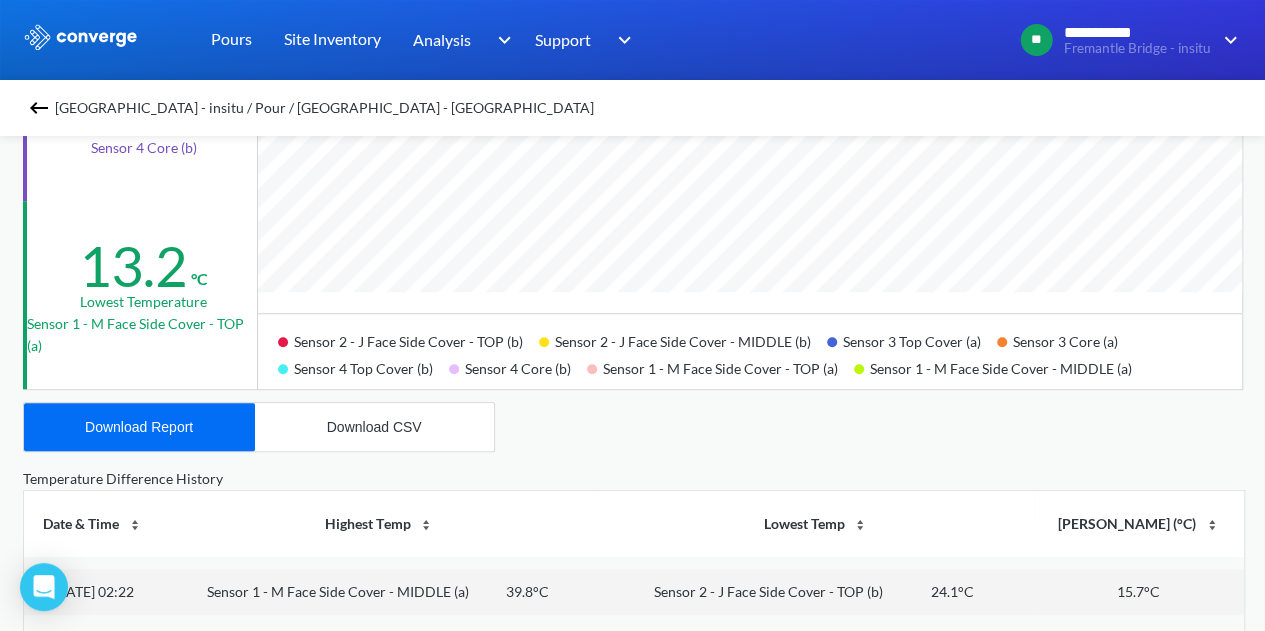scroll, scrollTop: 800, scrollLeft: 0, axis: vertical 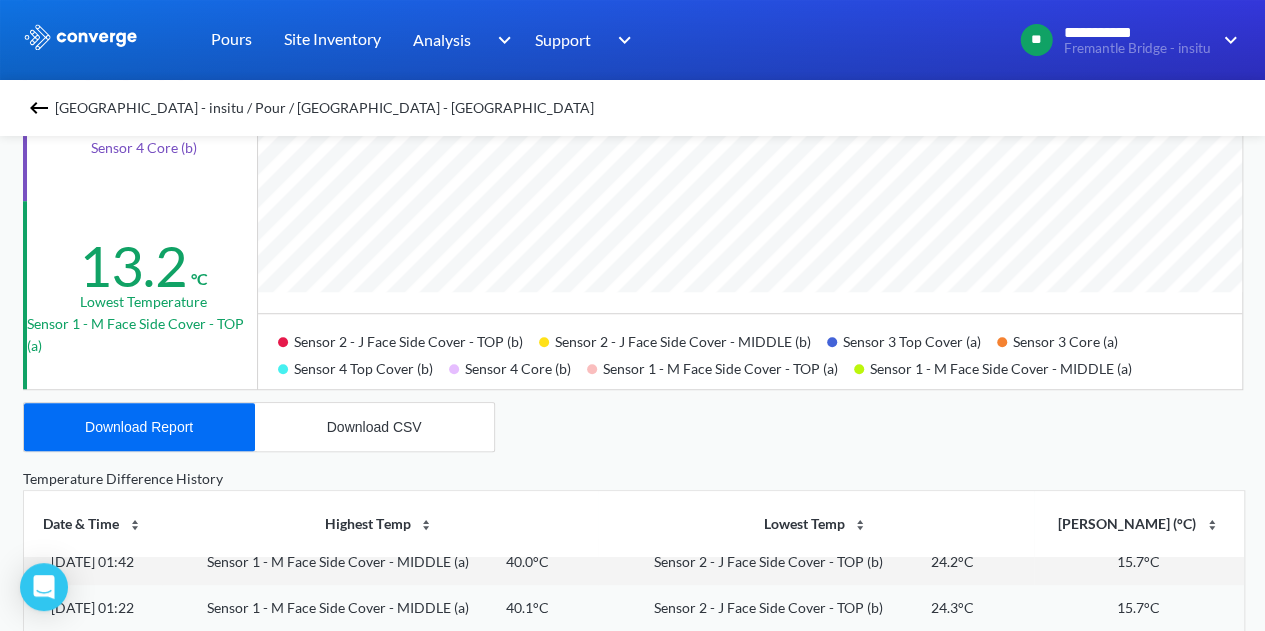 click on "Fremantle Bridge - insitu / Pour / [GEOGRAPHIC_DATA] - [GEOGRAPHIC_DATA] All Sensors  Edit Number of sensors:  8 Data All sensors Time period Last 7 days [DATE]   —   [DATE] 23.4 °C Max temperature difference Sensor 2 - J Face Side Cover - TOP (b) Sensor 4 Core (b) 56.8 °C Highest temperature Sensor 4 Core (b) 13.2 °C Lowest temperature Sensor 1 - M Face Side Cover - TOP (a) Temperature recorded over time Sensor 2 - J Face Side Cover - TOP (b) Sensor 2 - J Face Side Cover - MIDDLE (b) Sensor 3  Top Cover (a) Sensor 3  Core (a) Sensor 4 Top Cover (b) Sensor 4 Core (b) Sensor 1 - M Face Side Cover - TOP (a) Sensor 1 - M Face Side Cover - MIDDLE (a) Download Report Download CSV Temperature Difference History Date & Time Highest Temp Lowest Temp Max Difference (°C) [DATE] 07:22 Sensor 1 - M Face Side Cover - MIDDLE (a) 38.5°C Sensor 2 - J Face Side Cover - TOP (b) 23.4°C 15.1°C [DATE] 07:02 Sensor 1 - M Face Side Cover - MIDDLE (a) 38.6°C Sensor 2 - J Face Side Cover - TOP (b) 23.4°C" at bounding box center [633, 364] 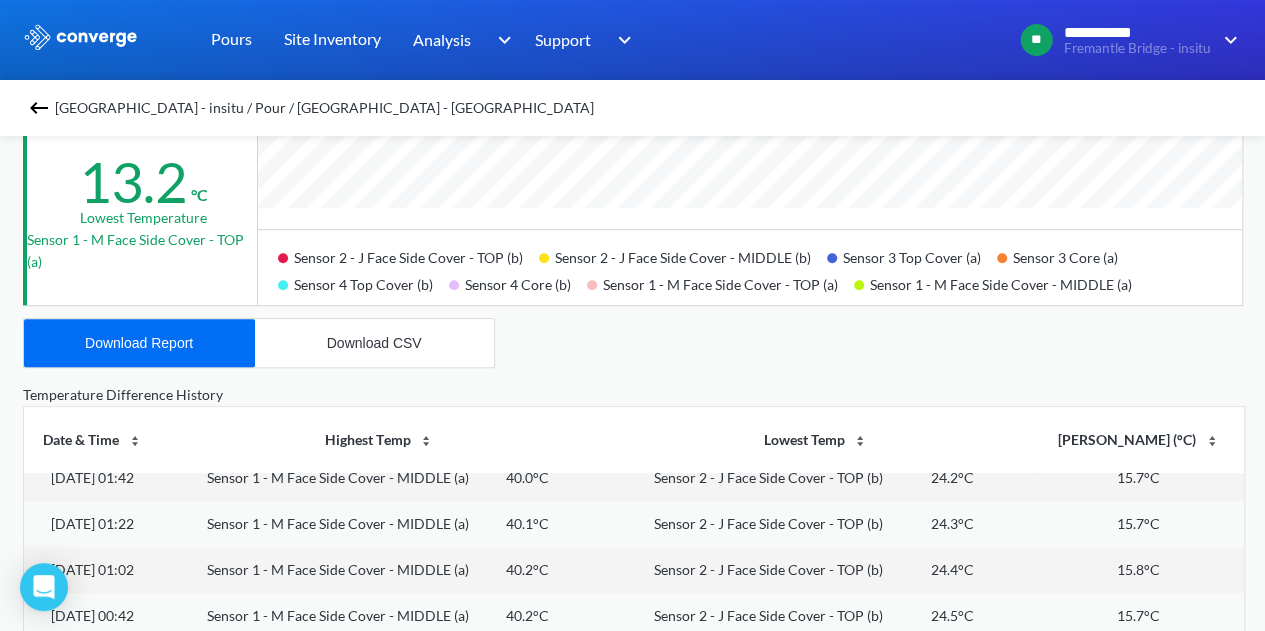 scroll, scrollTop: 1042, scrollLeft: 0, axis: vertical 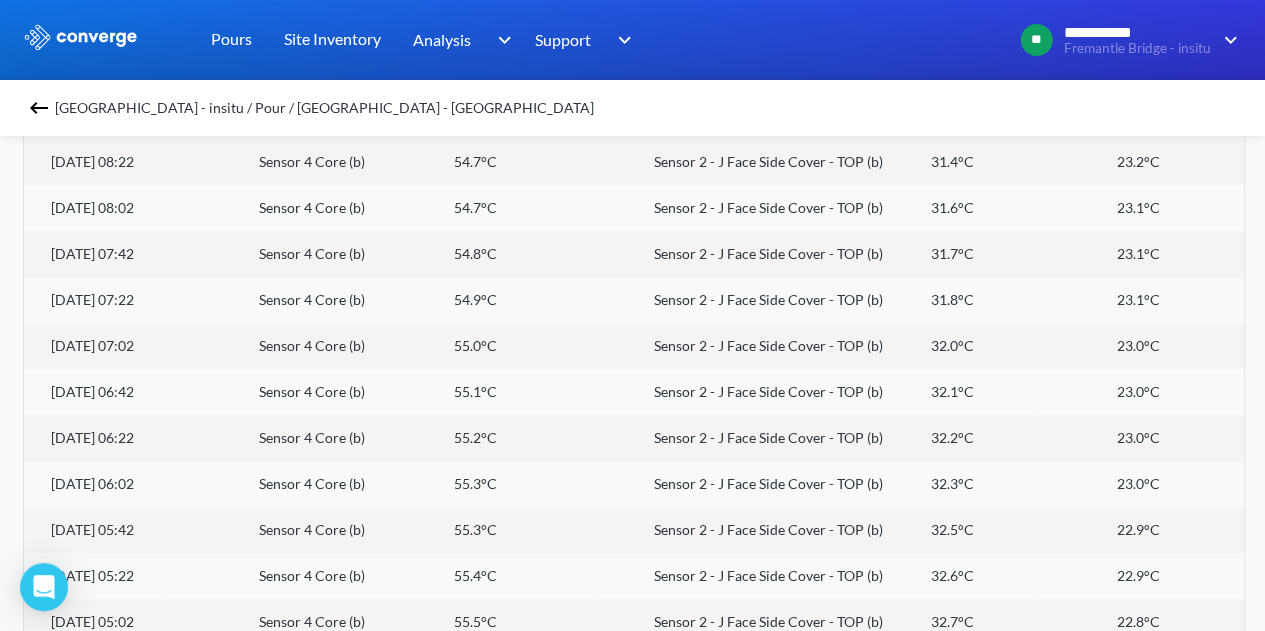 click on "[GEOGRAPHIC_DATA] - insitu / Pour / [GEOGRAPHIC_DATA] - [GEOGRAPHIC_DATA]" at bounding box center (633, 108) 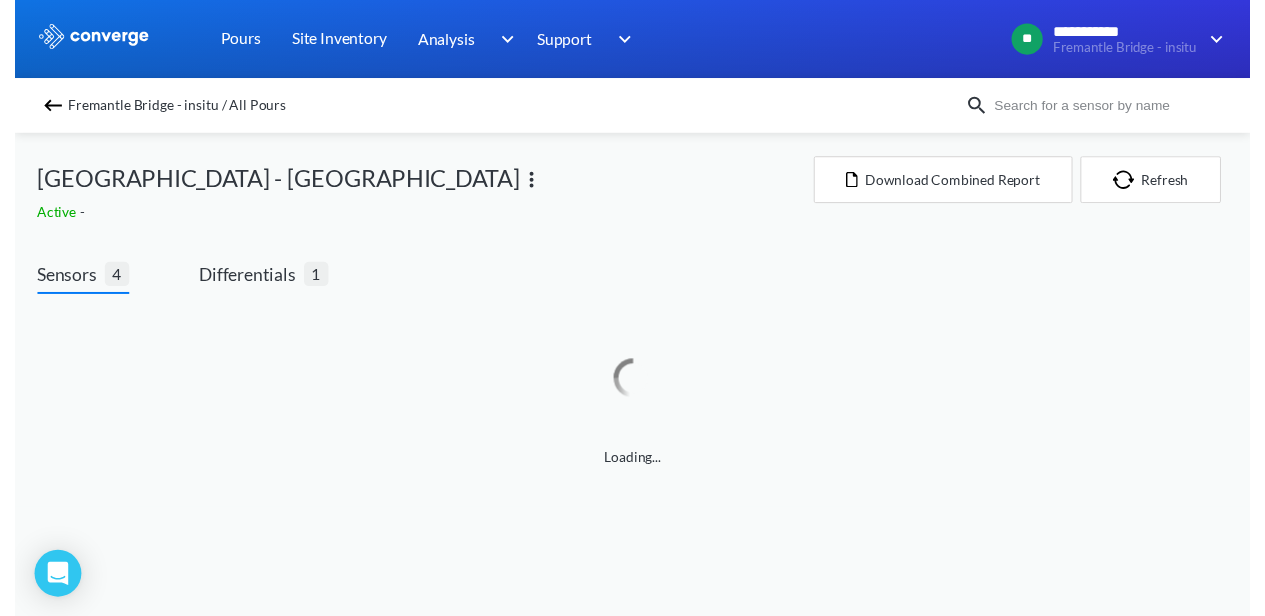 scroll, scrollTop: 0, scrollLeft: 0, axis: both 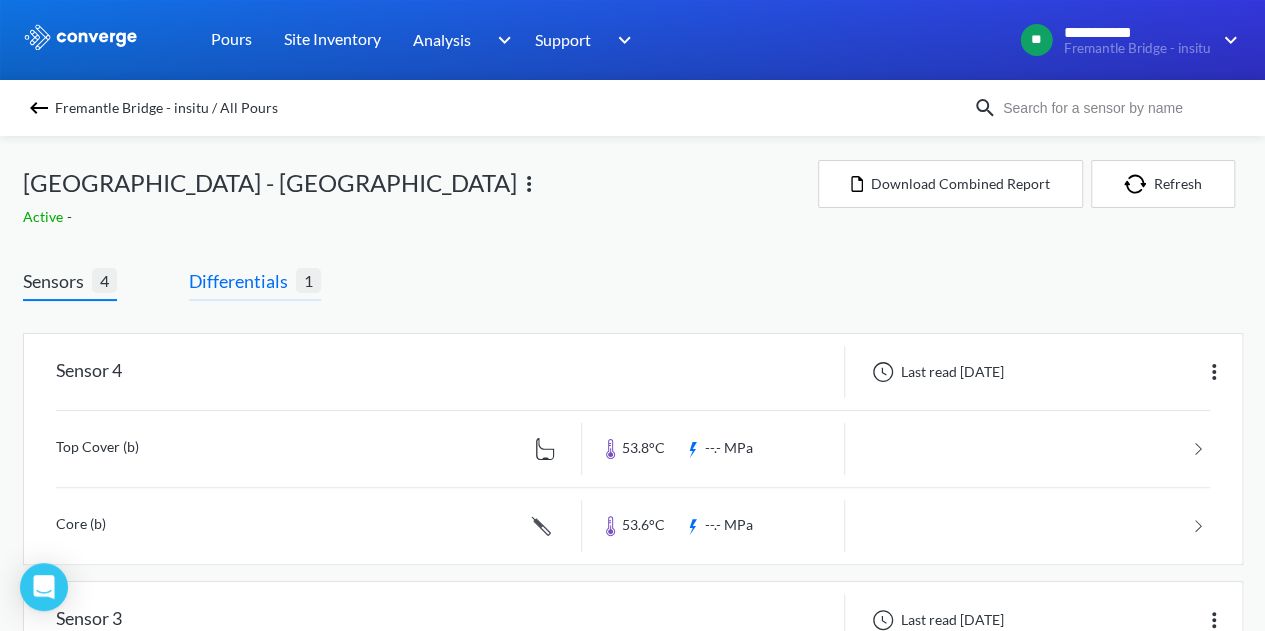 click on "Differentials" at bounding box center [242, 281] 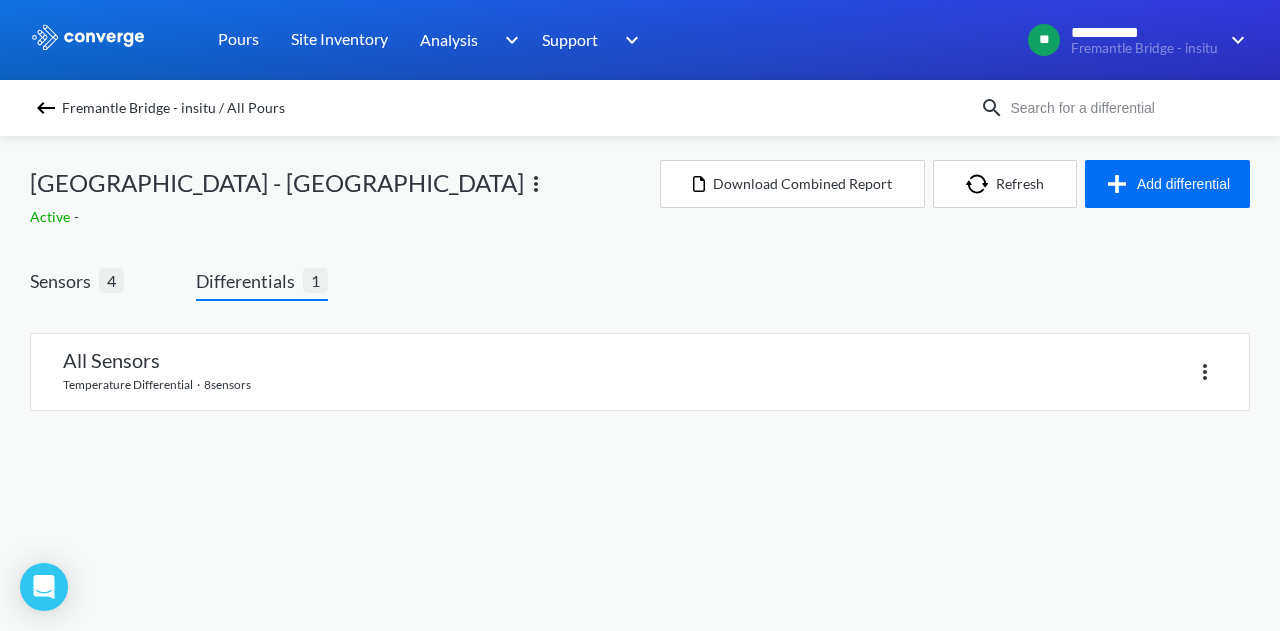 click on "Fremantle Bridge - insitu / All Pours" at bounding box center (640, 108) 